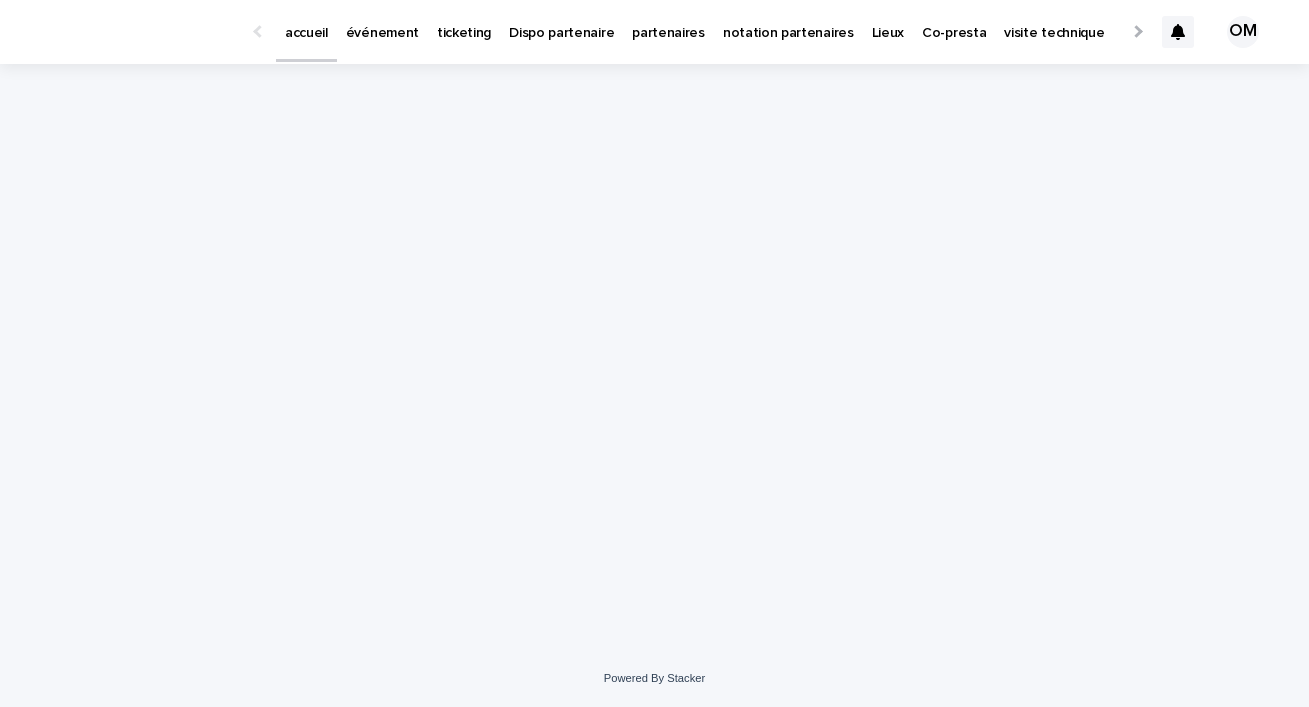 scroll, scrollTop: 0, scrollLeft: 0, axis: both 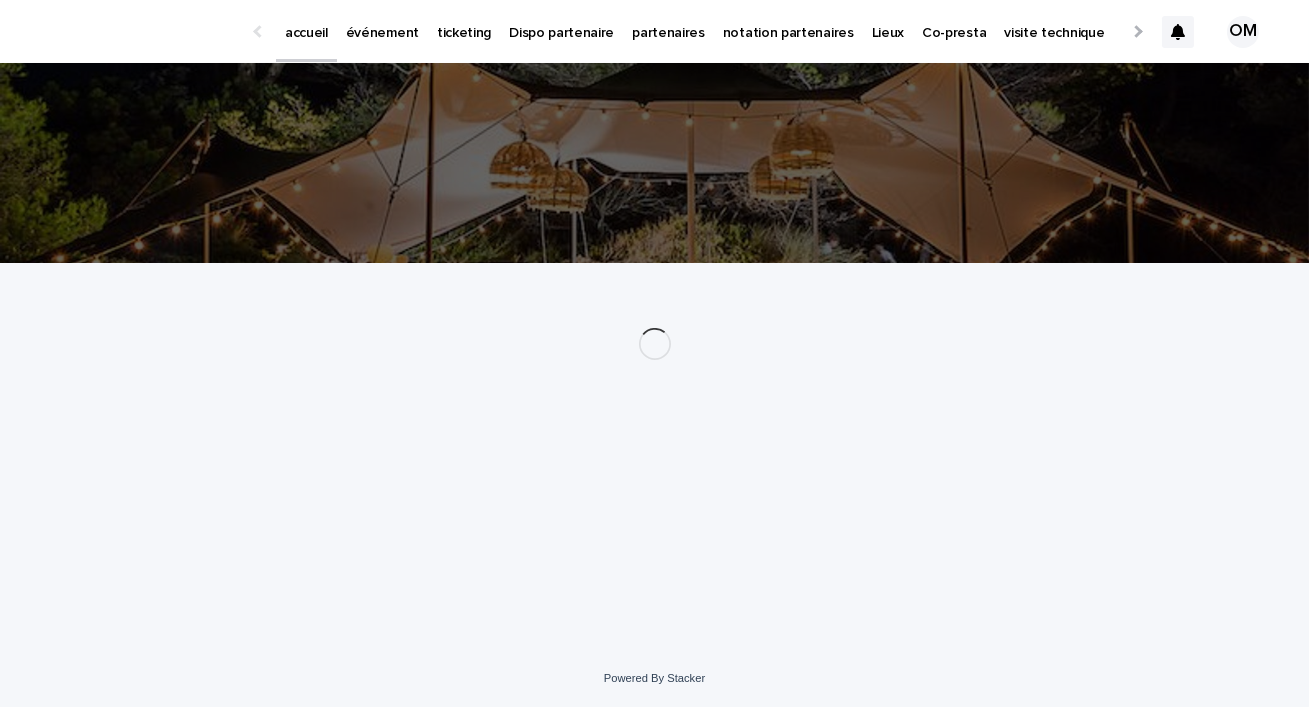 click on "événement" at bounding box center (382, 21) 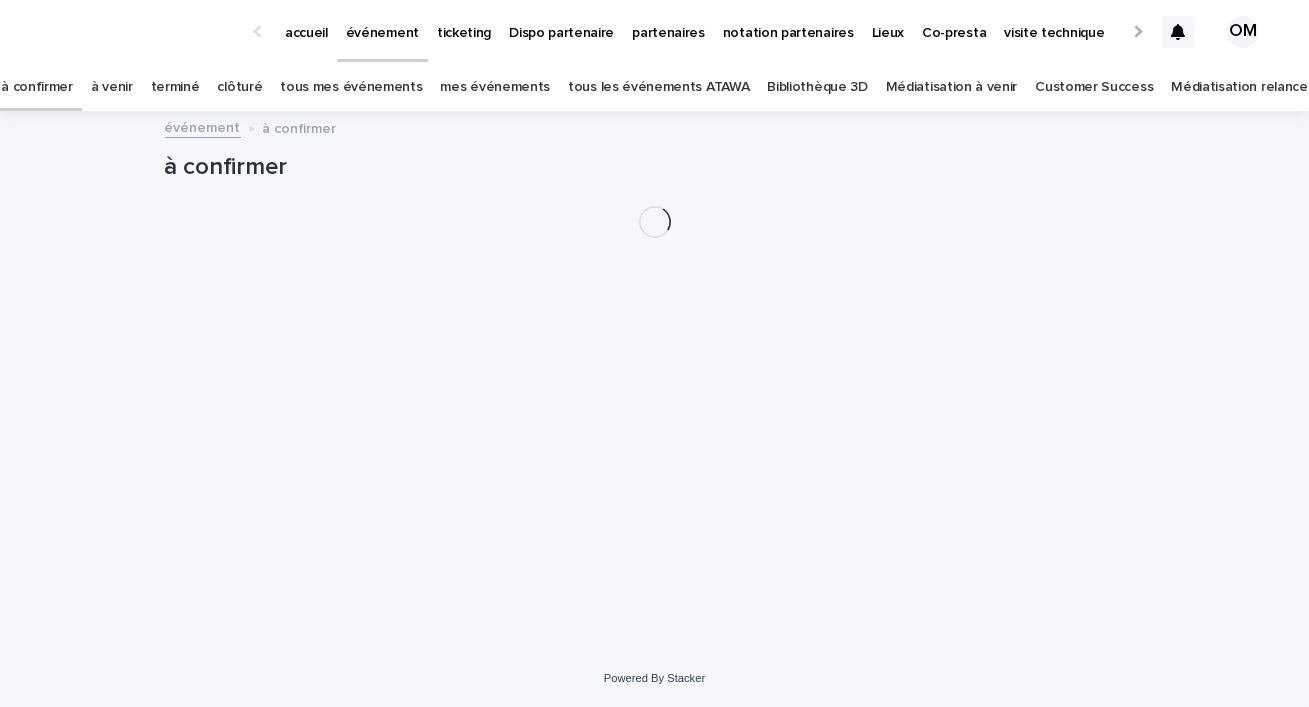 click on "tous les événements ATAWA" at bounding box center (658, 87) 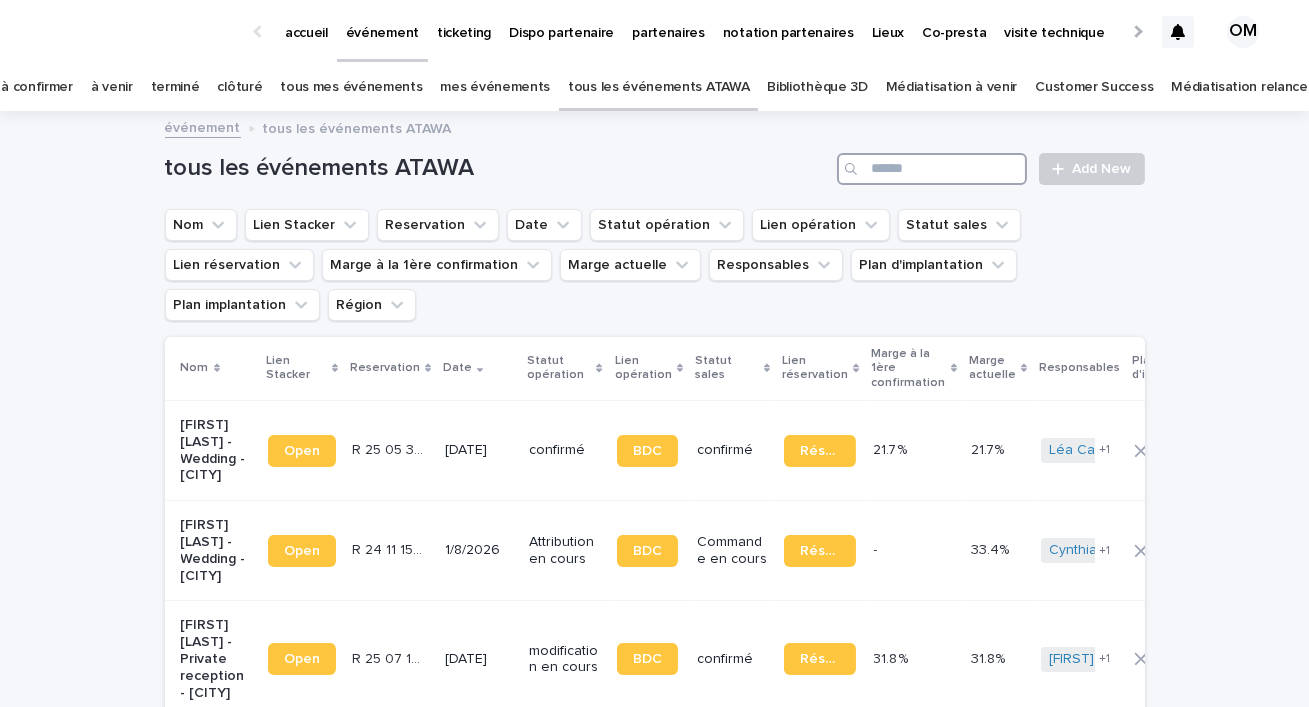 click at bounding box center (932, 169) 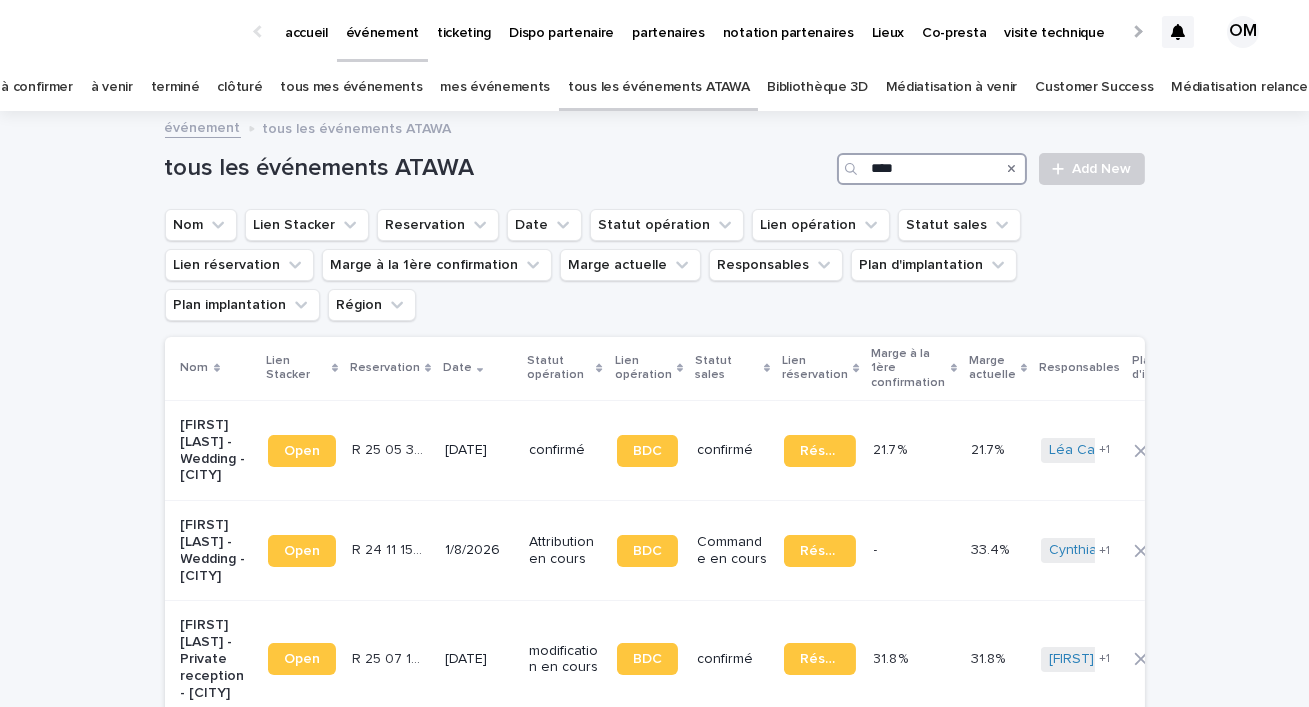 type on "****" 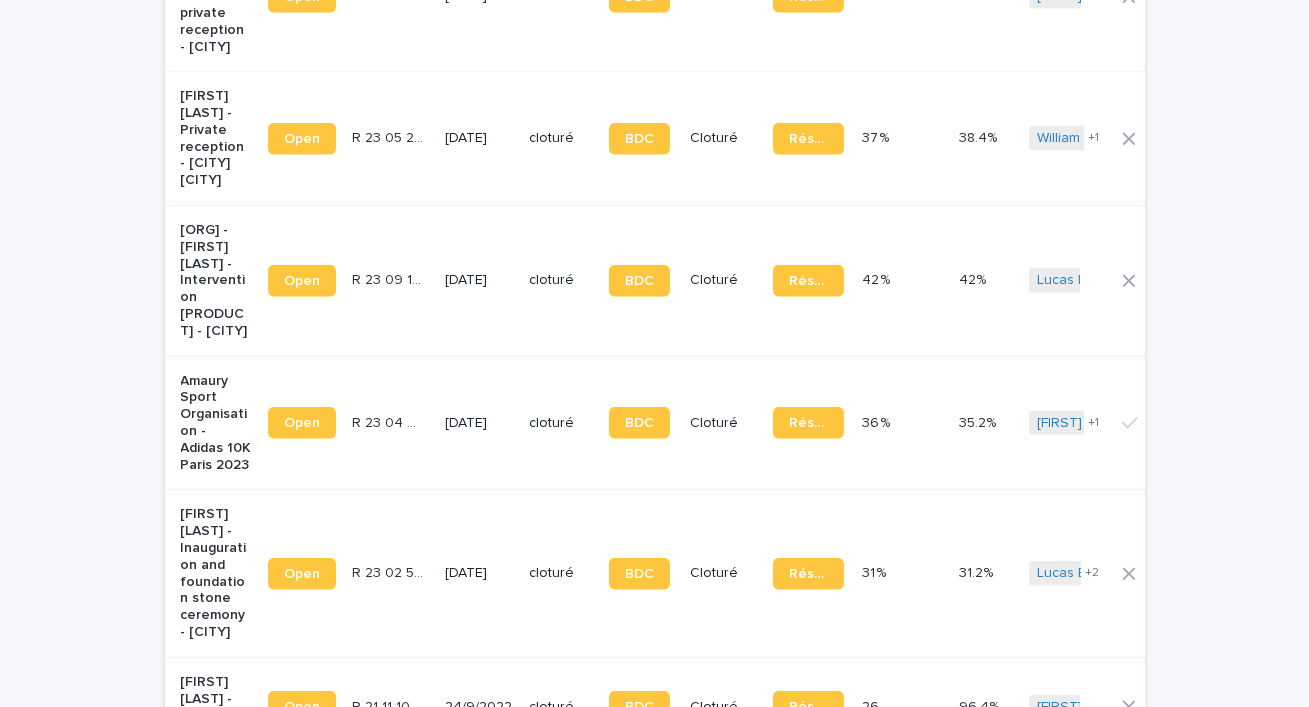 scroll, scrollTop: 2200, scrollLeft: 0, axis: vertical 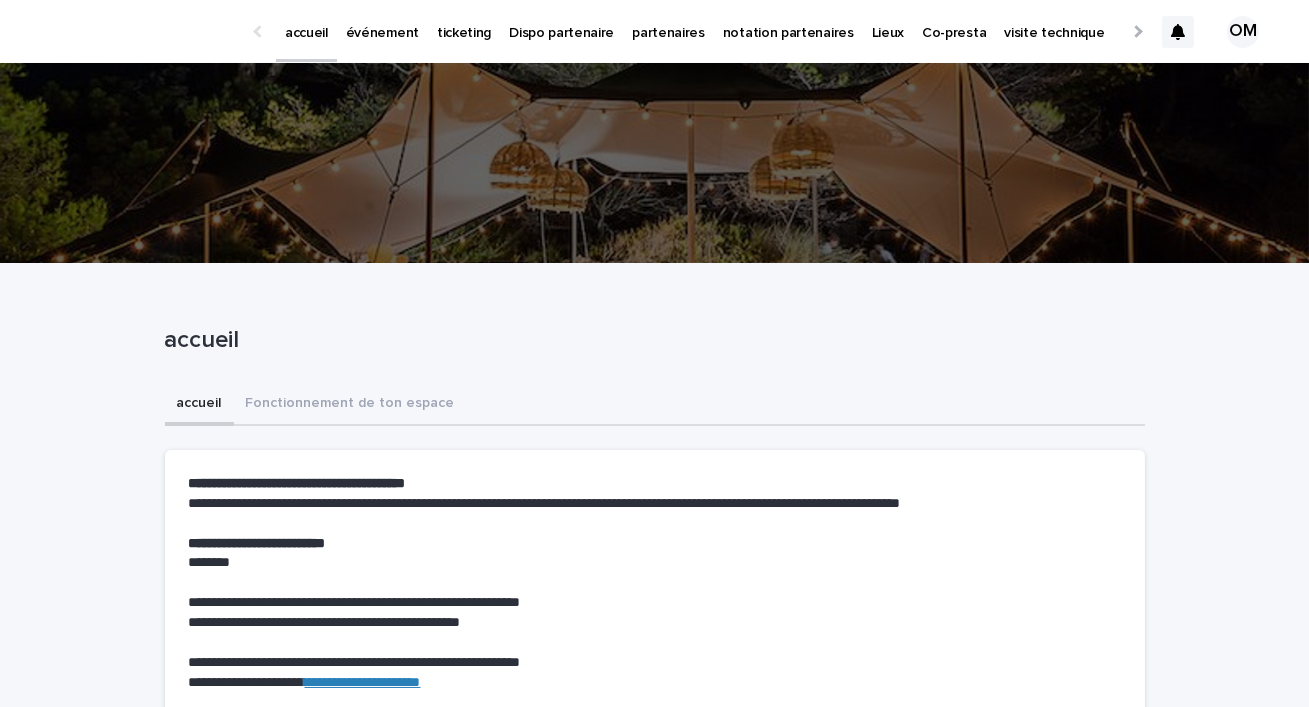 click on "événement" at bounding box center [382, 31] 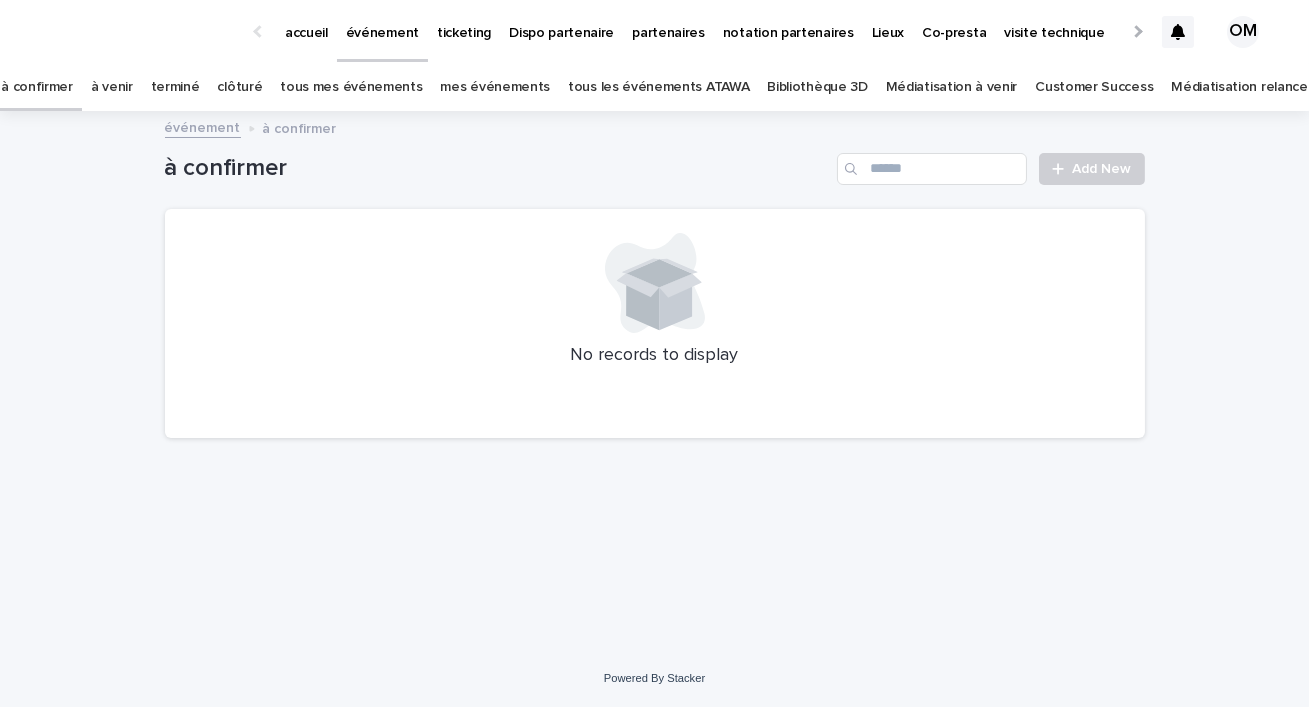 click on "tous les événements ATAWA" at bounding box center (658, 87) 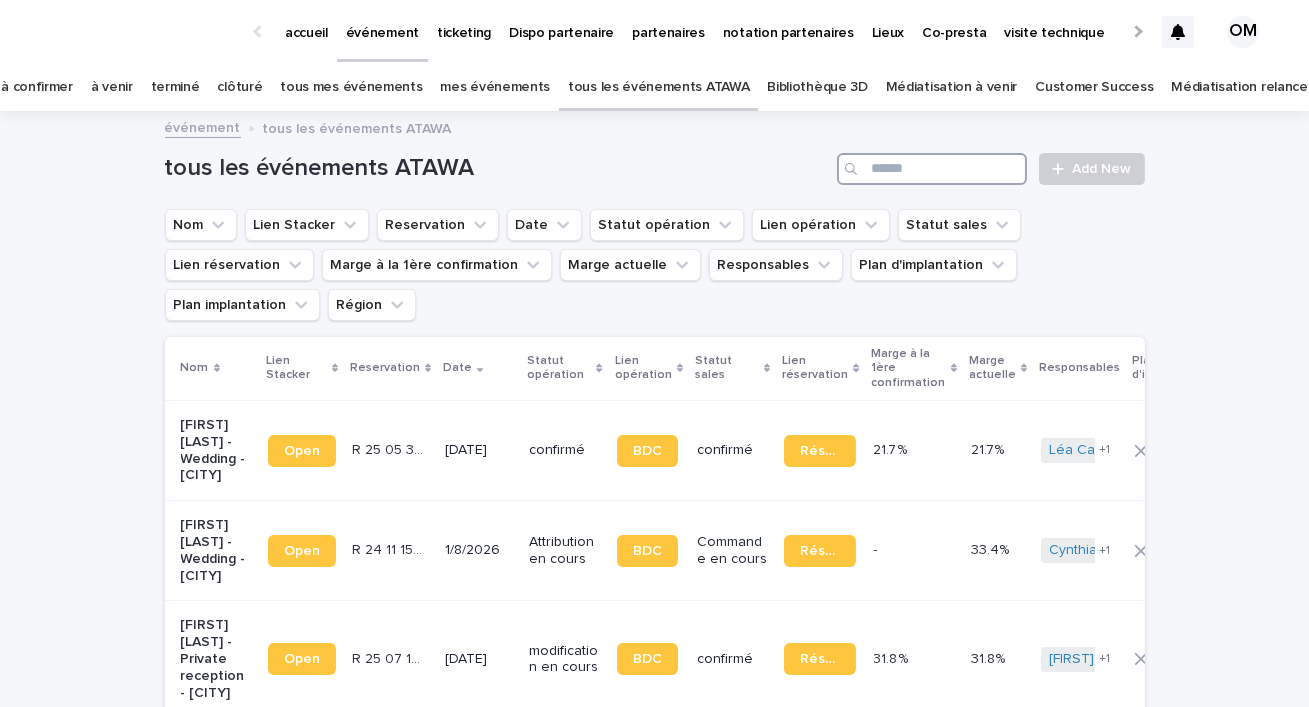 click at bounding box center [932, 169] 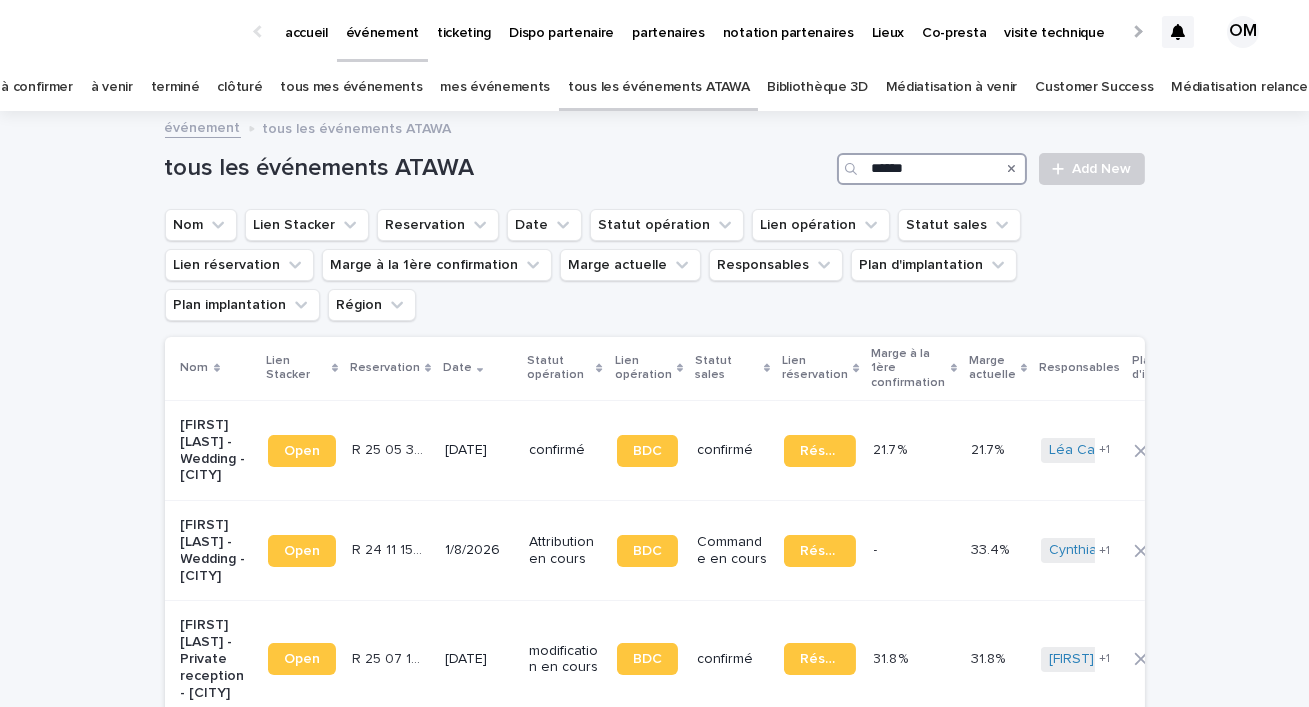 type on "******" 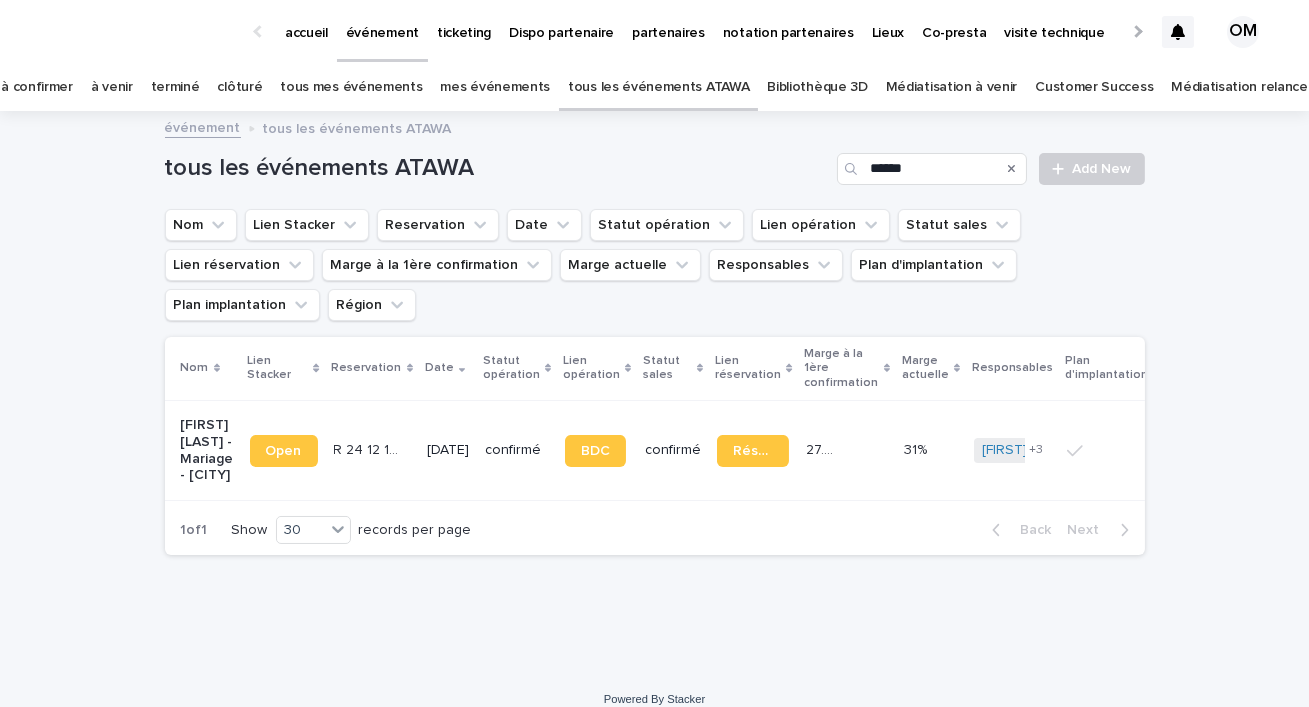 click on "[DATE]" at bounding box center (448, 450) 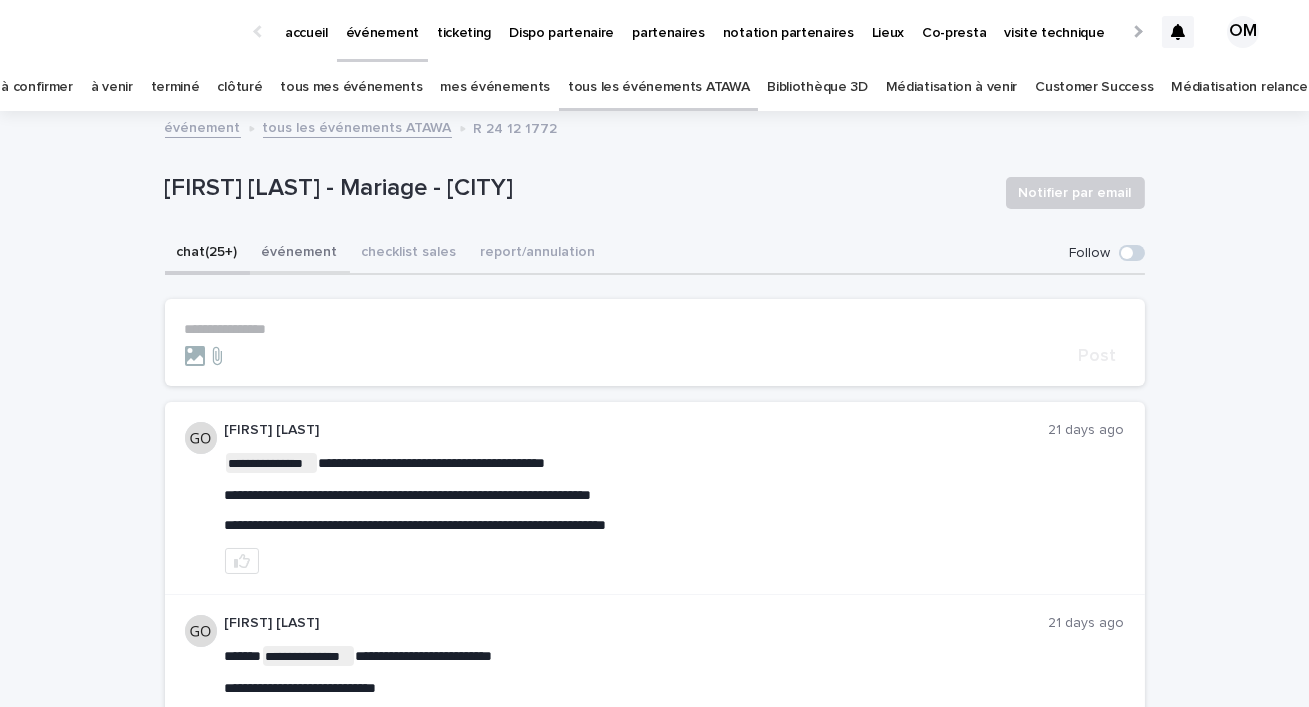 click on "événement" at bounding box center [300, 254] 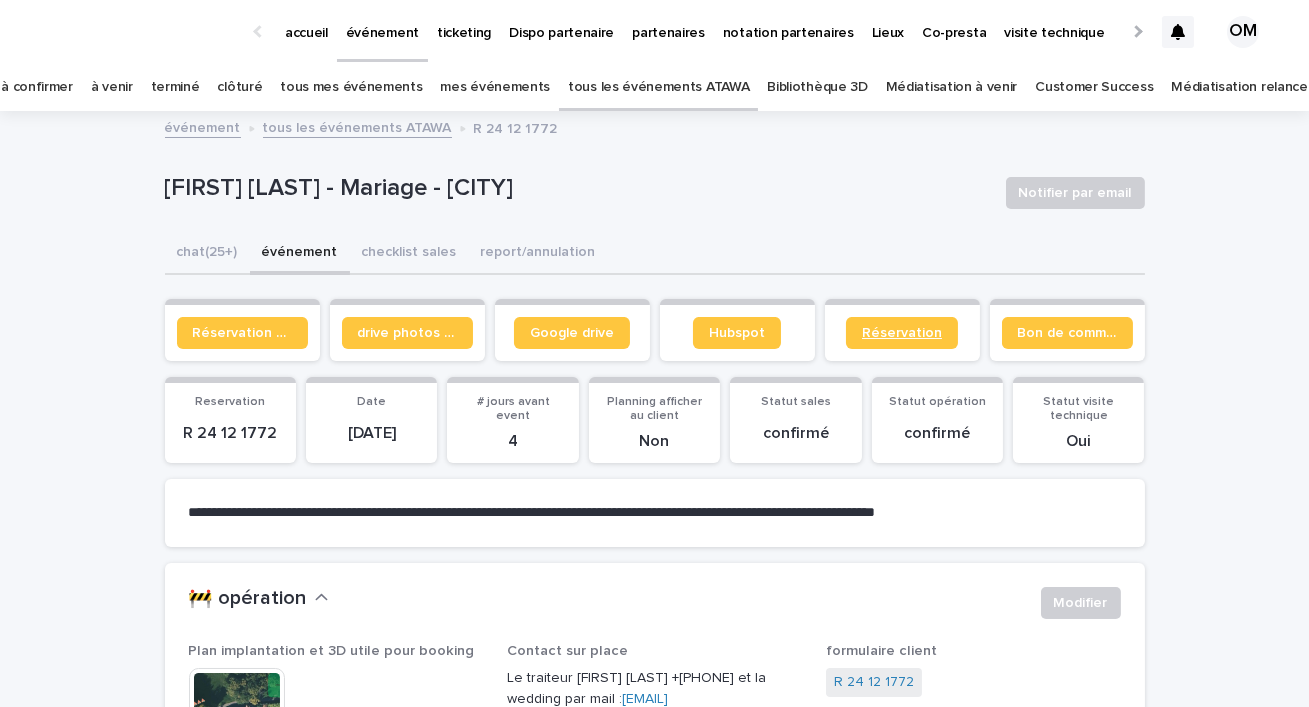 click on "Réservation" at bounding box center [902, 333] 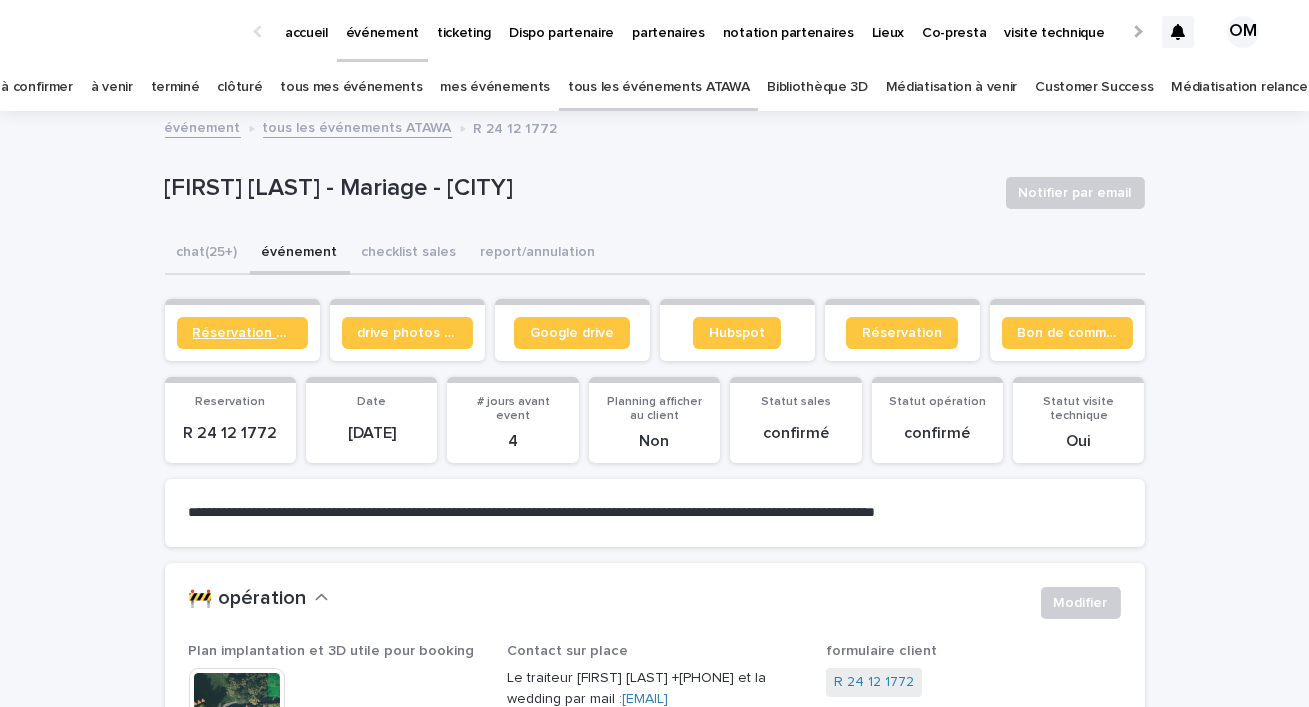 click on "Réservation client" at bounding box center (242, 333) 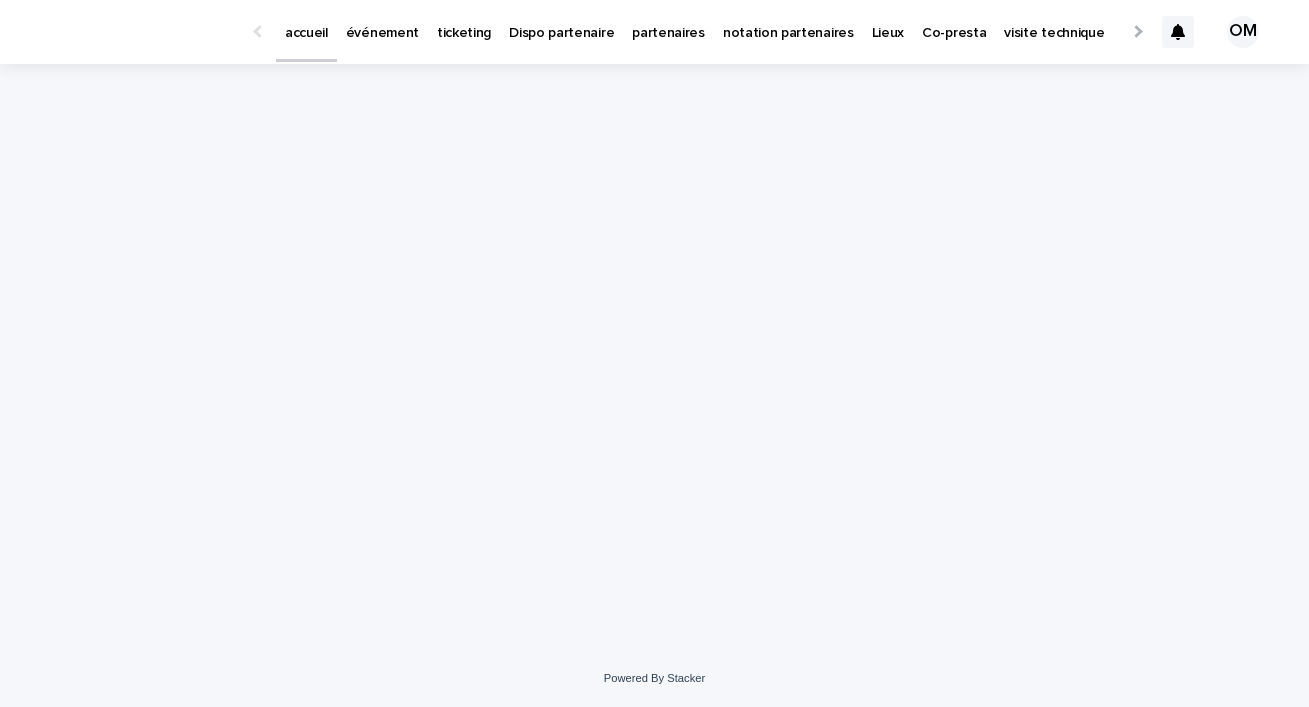 scroll, scrollTop: 0, scrollLeft: 0, axis: both 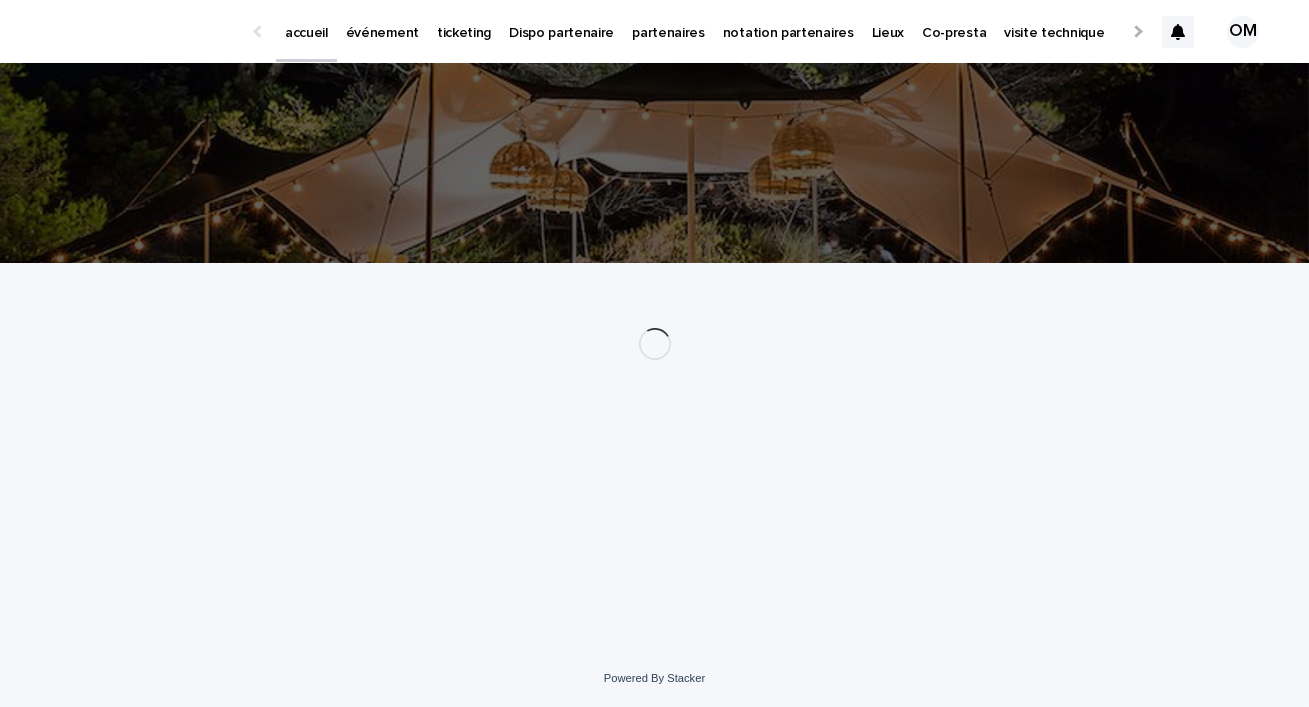 click on "événement" at bounding box center (382, 21) 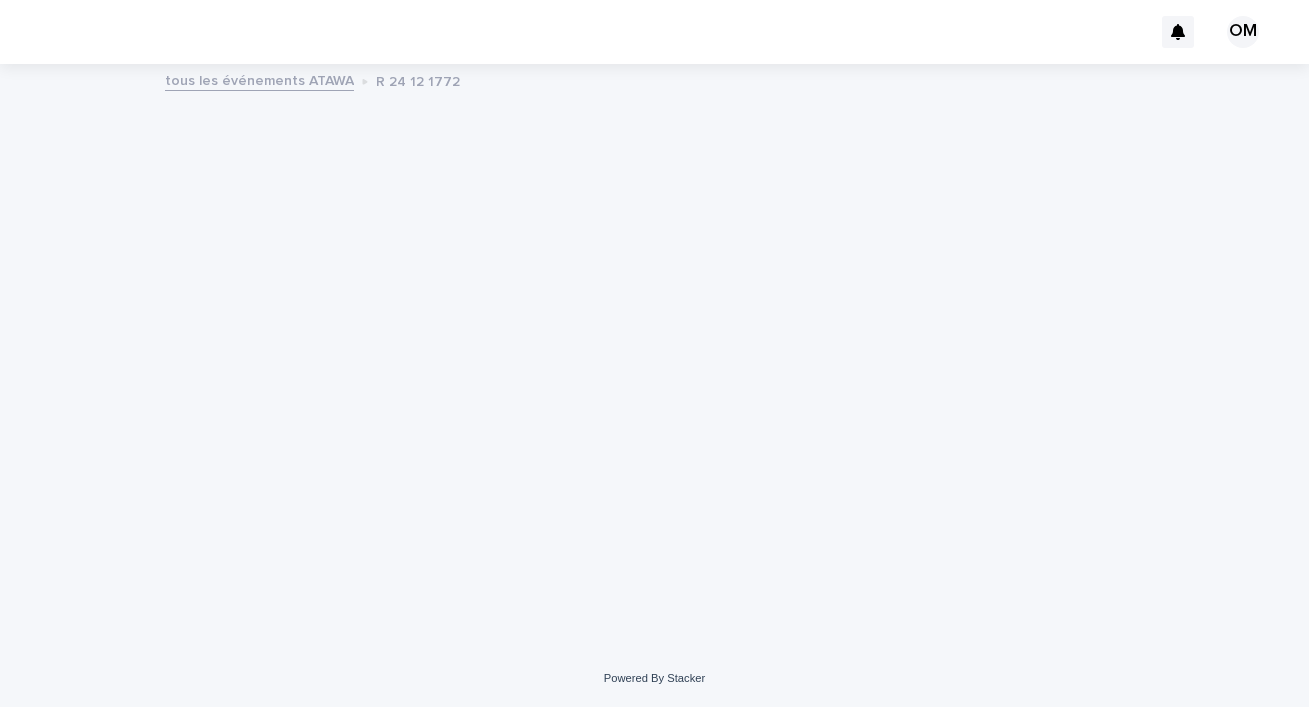 scroll, scrollTop: 0, scrollLeft: 0, axis: both 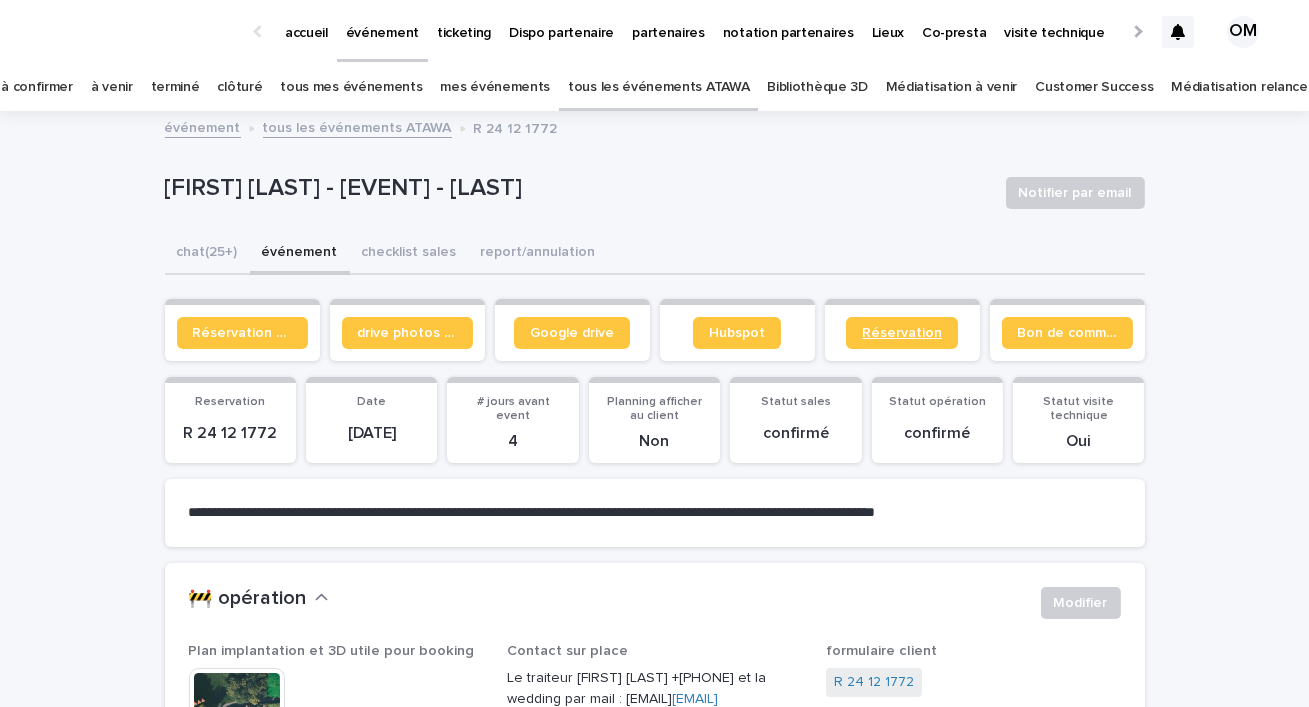 click on "Réservation" at bounding box center (902, 333) 